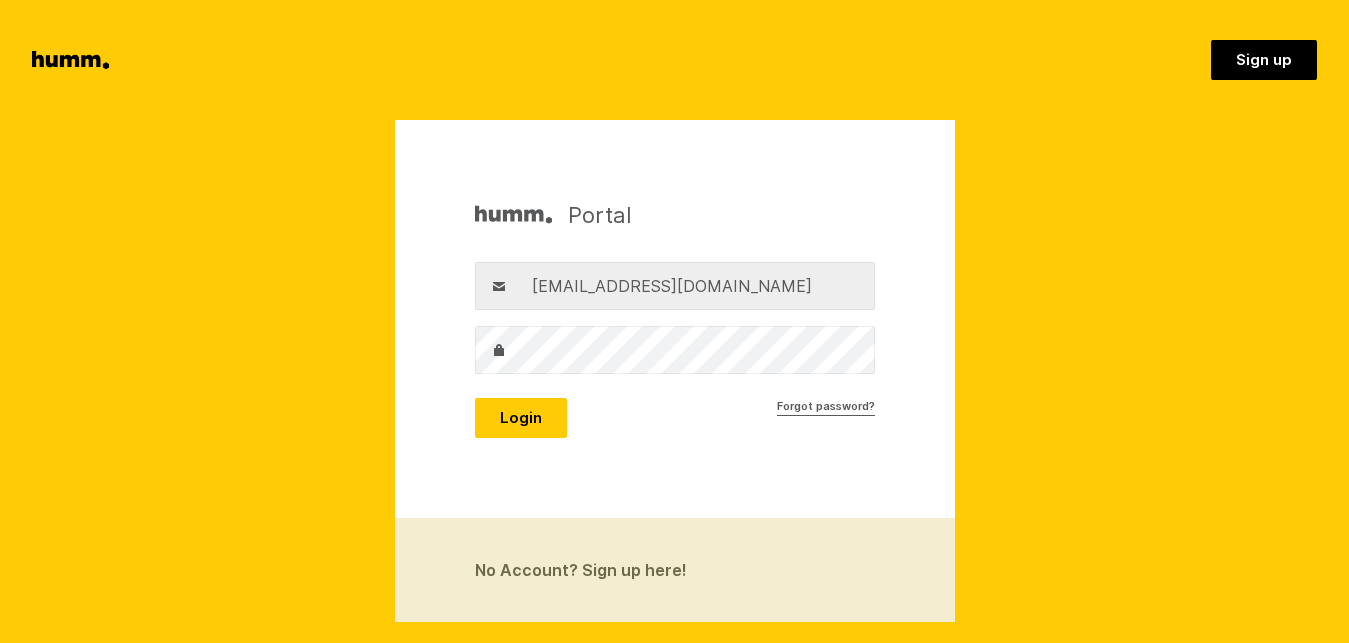 scroll, scrollTop: 0, scrollLeft: 0, axis: both 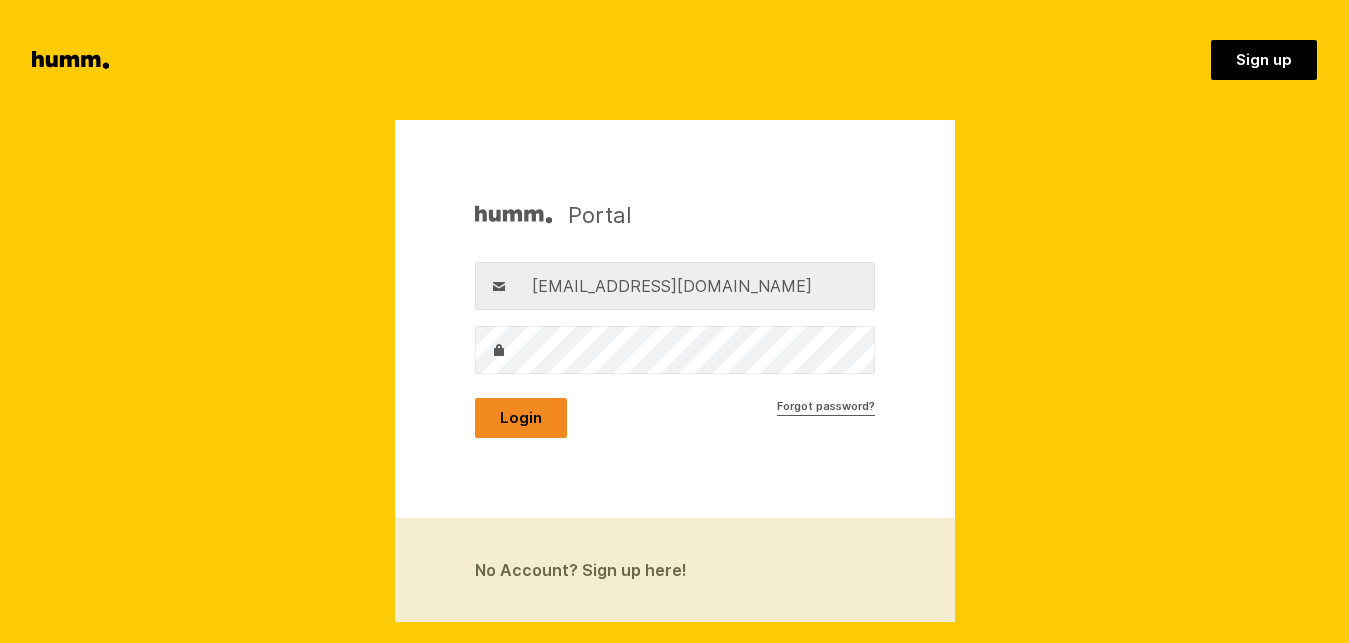click on "Login" at bounding box center [521, 418] 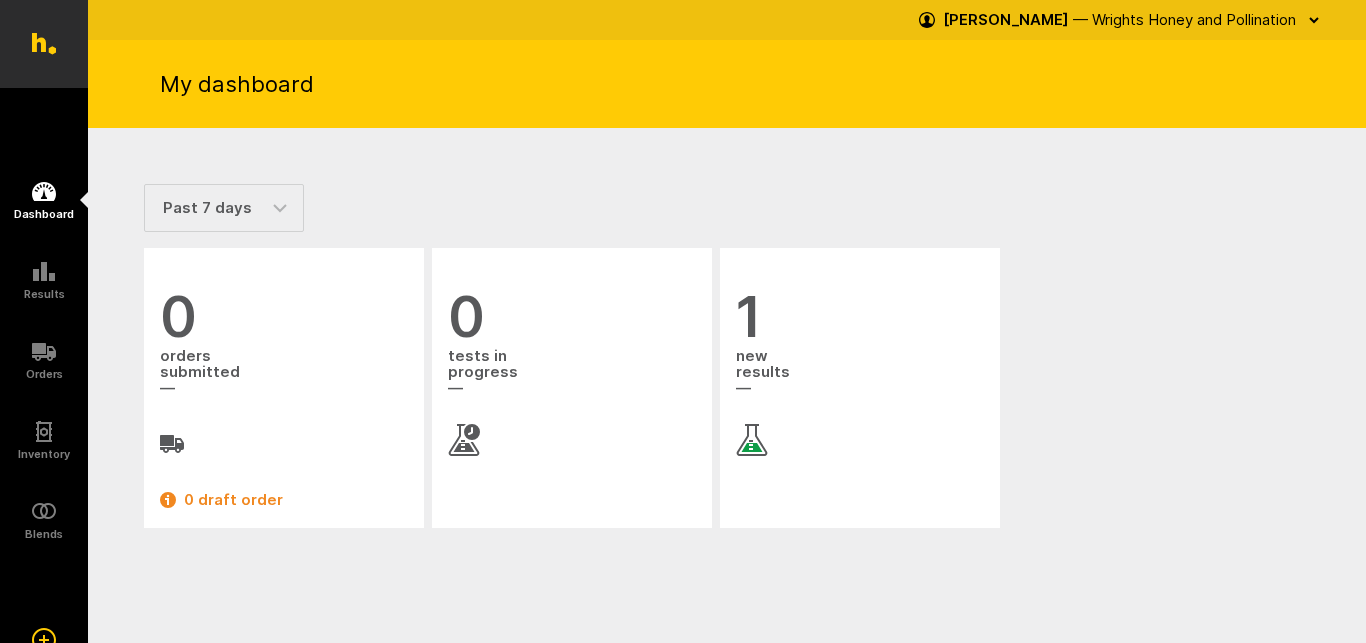 scroll, scrollTop: 0, scrollLeft: 0, axis: both 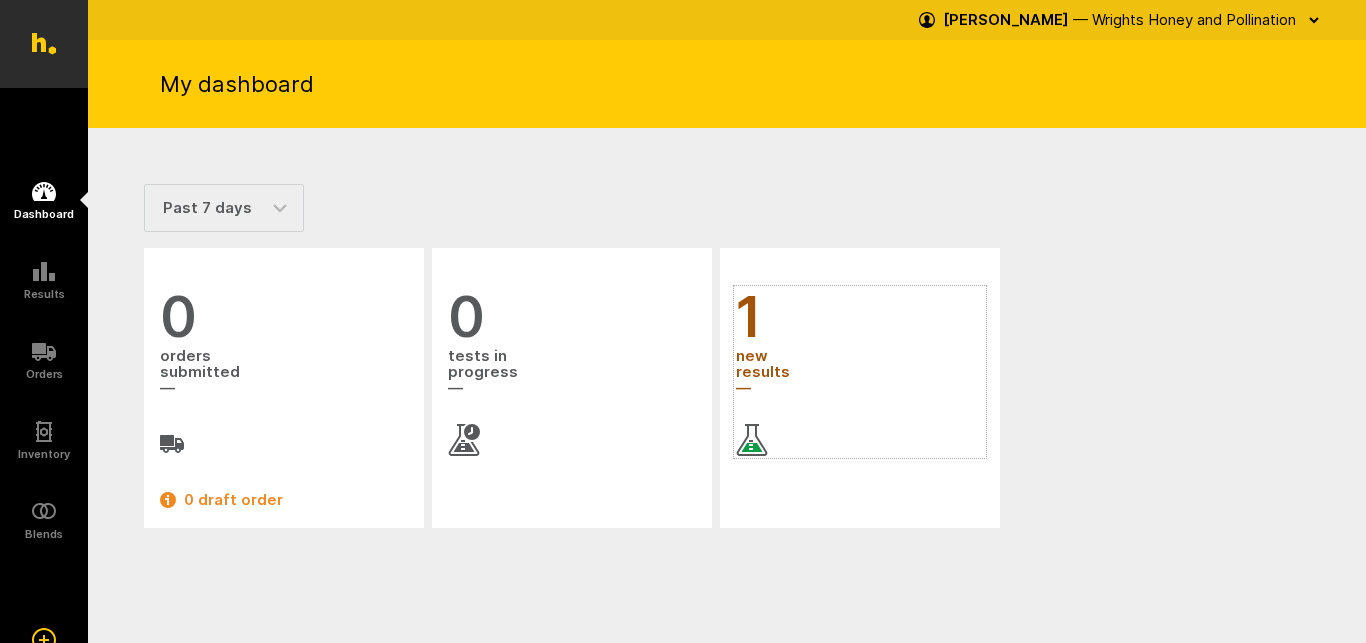 click on "1" at bounding box center [860, 317] 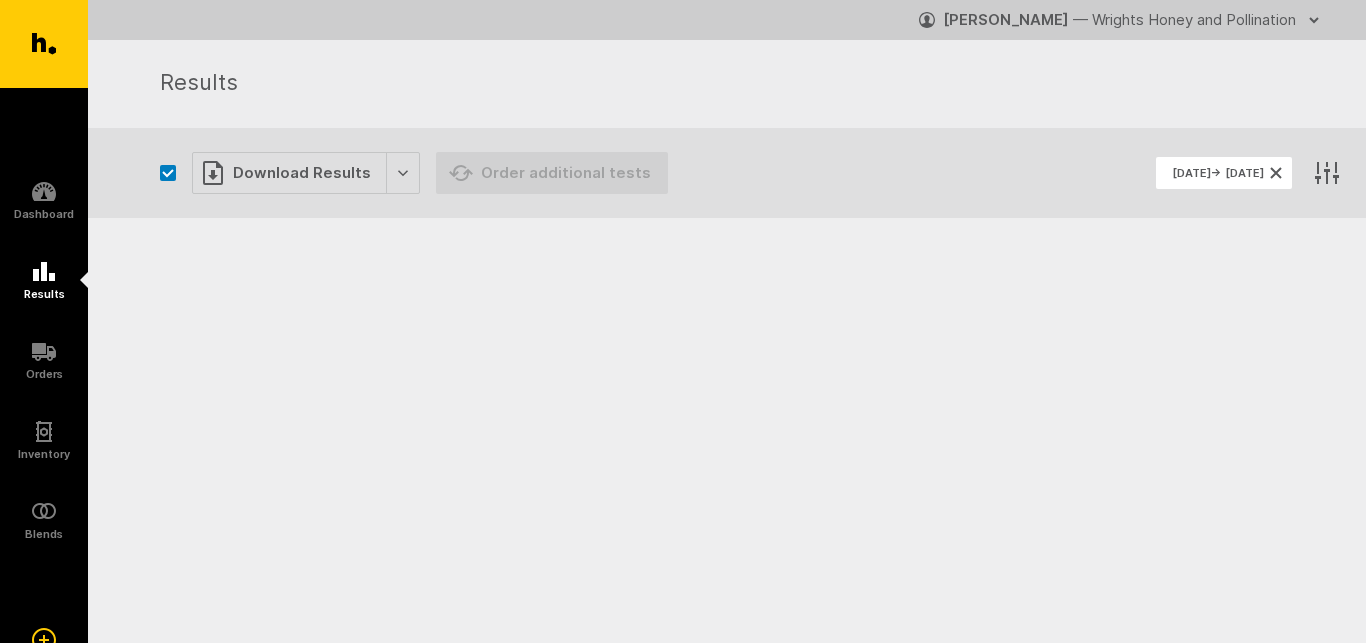 scroll, scrollTop: 0, scrollLeft: 0, axis: both 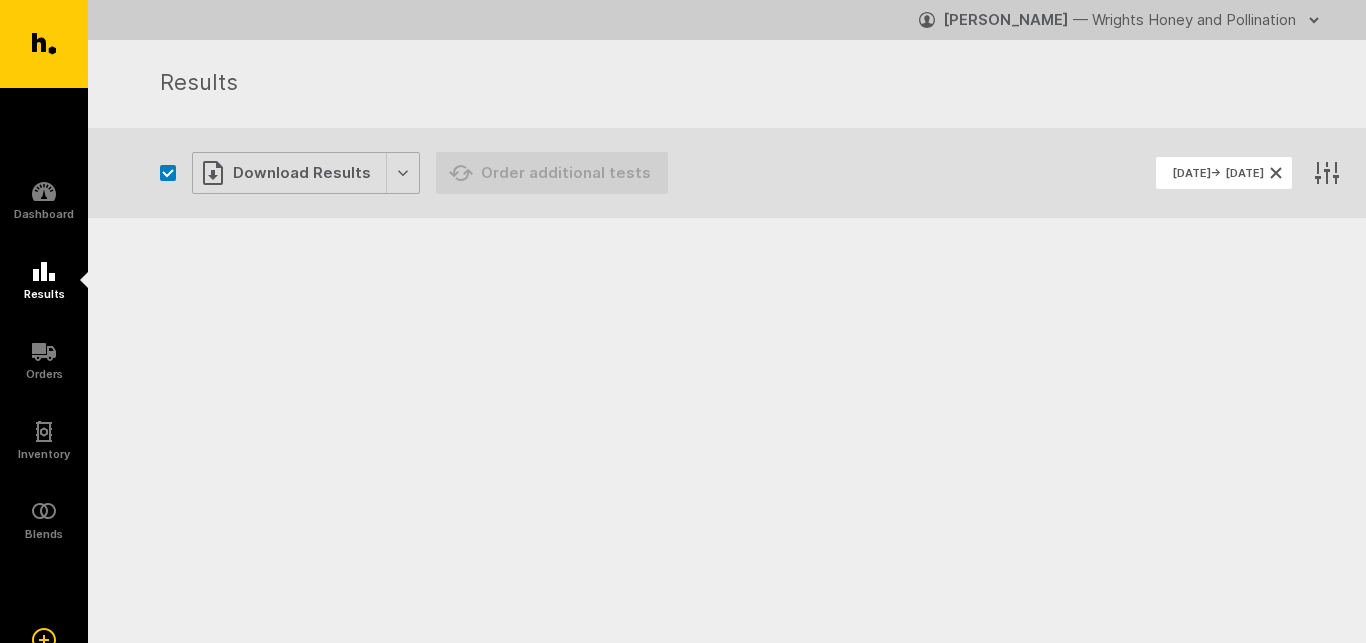 click on "Download Results" at bounding box center [306, 173] 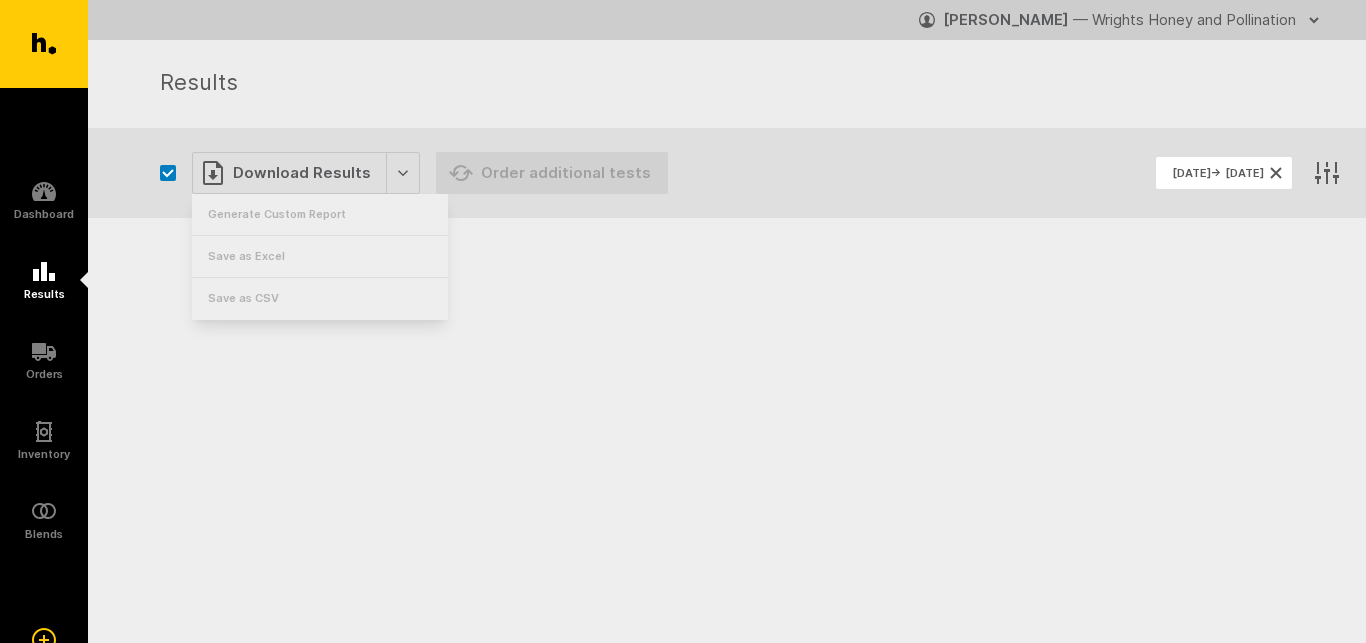 click on "Ecrotek Honey Testing
Dashboard
Results
Orders" at bounding box center [683, 189] 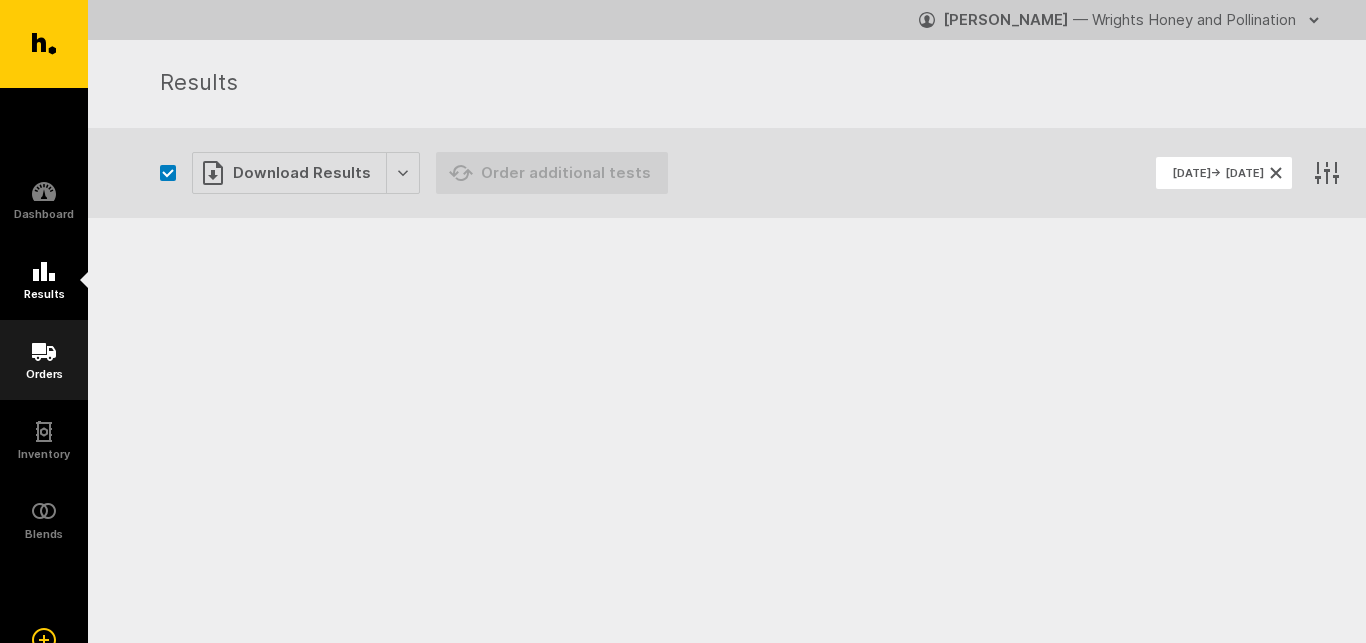 click 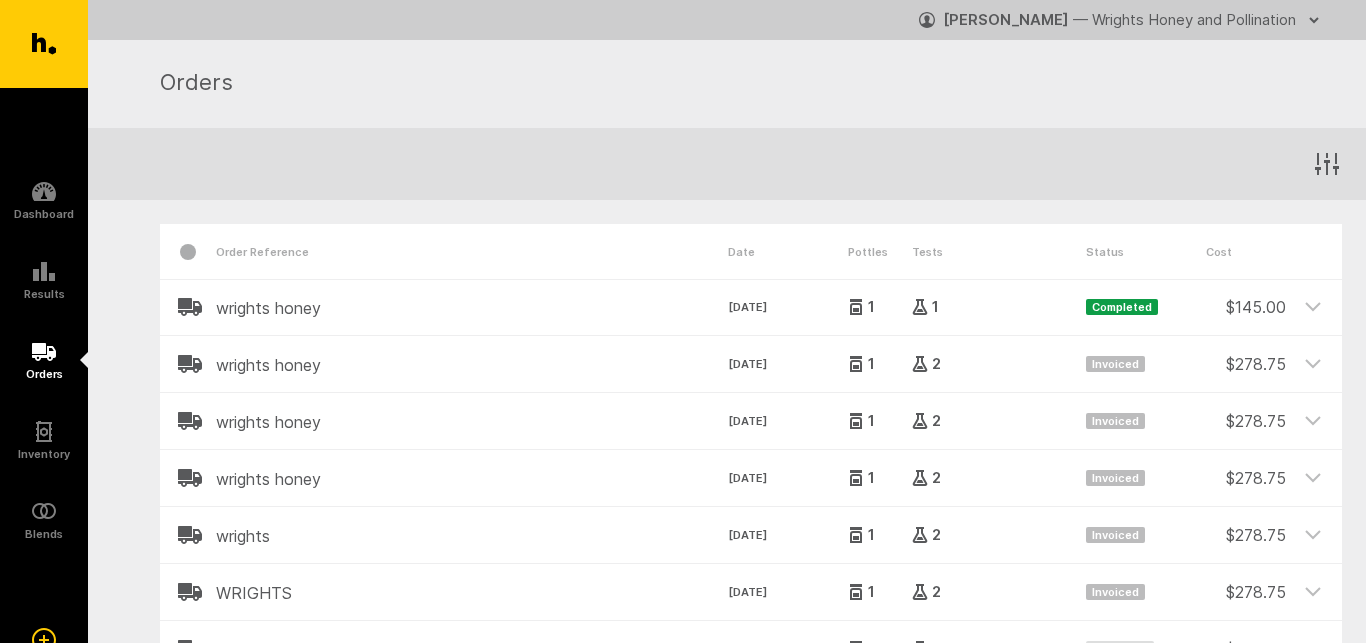 click on "Results" at bounding box center (44, 294) 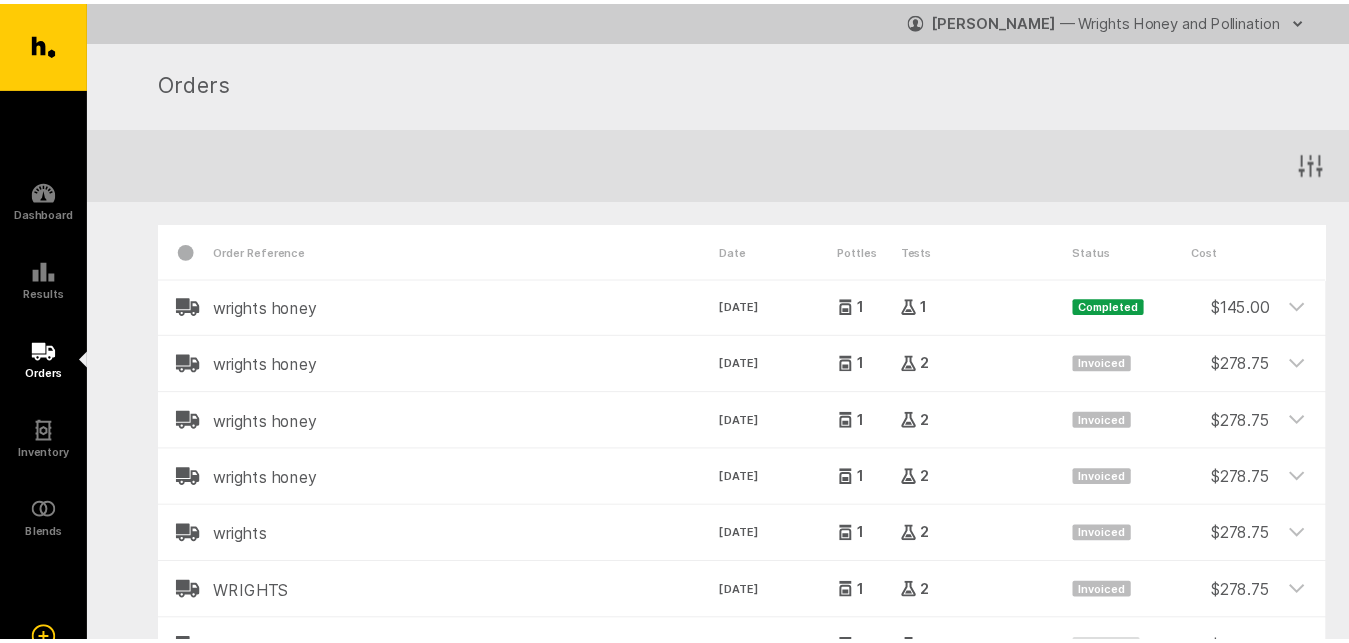 scroll, scrollTop: 0, scrollLeft: 0, axis: both 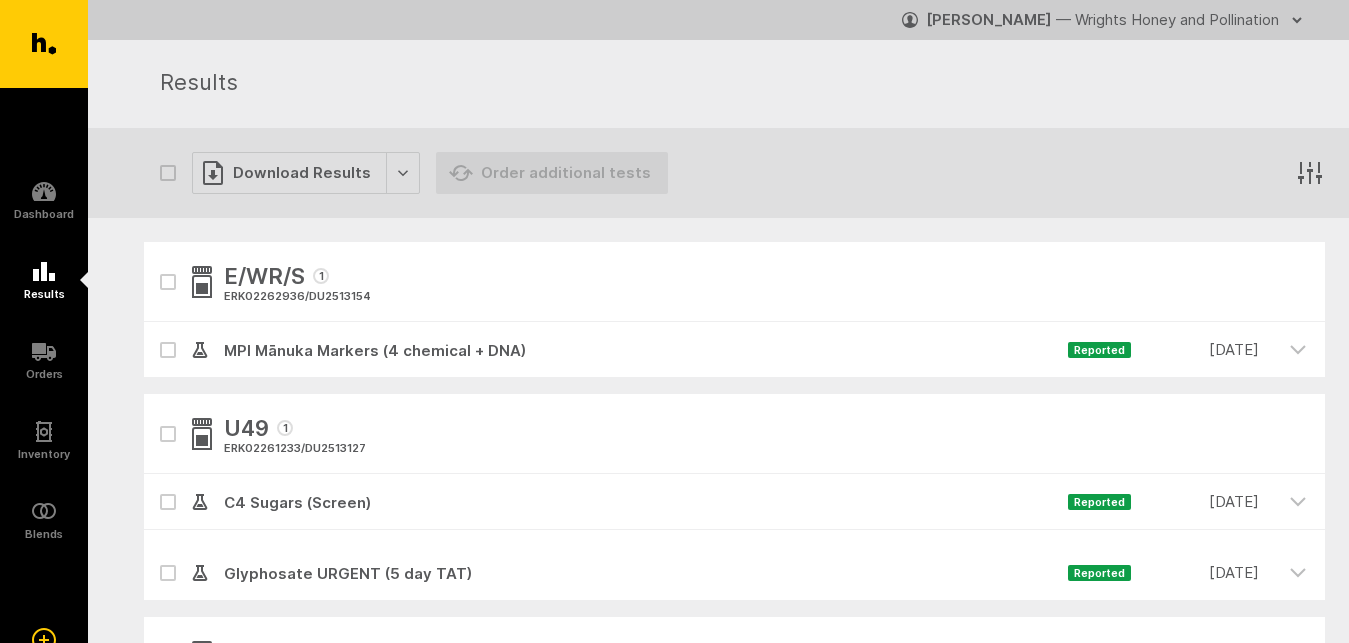 click 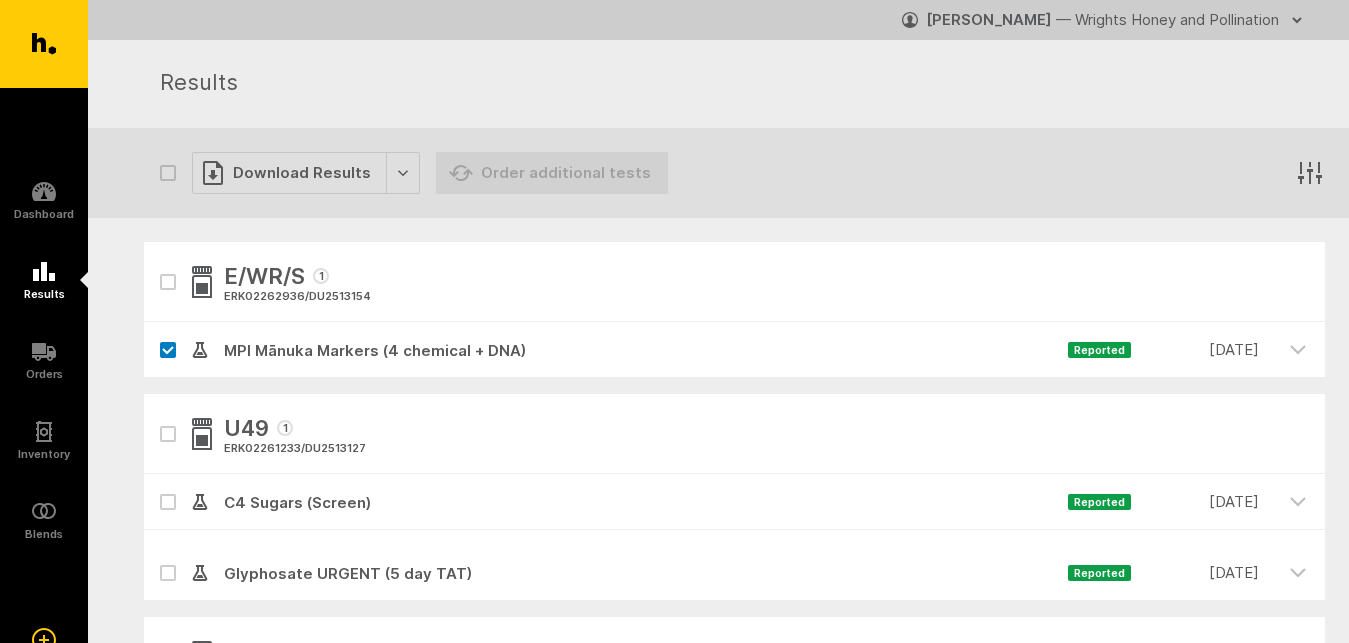 checkbox on "true" 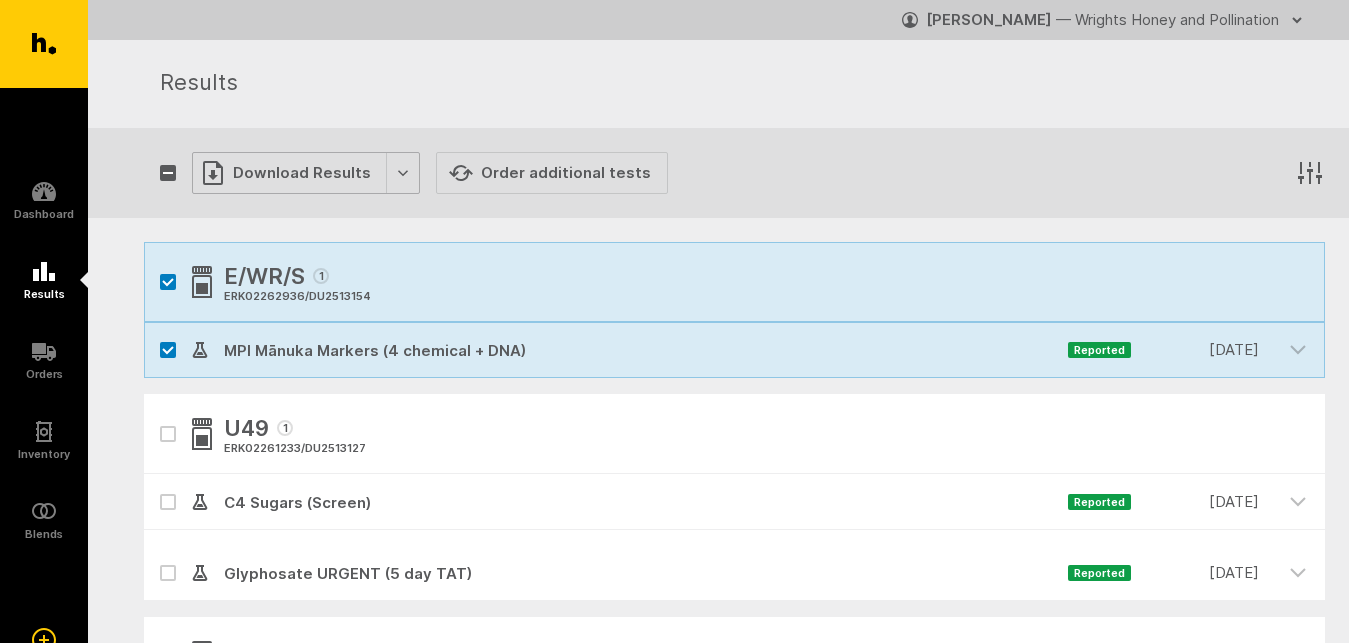 click on "Download Results" at bounding box center [306, 173] 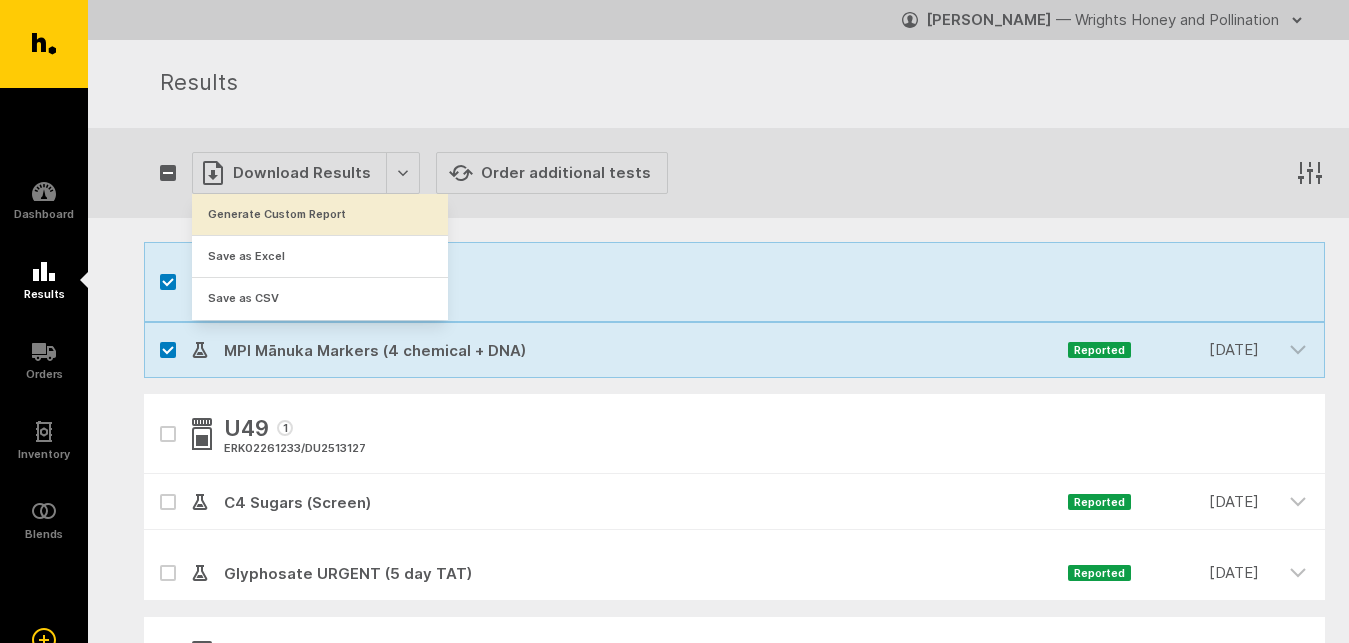 click on "Generate Custom Report" at bounding box center (320, 214) 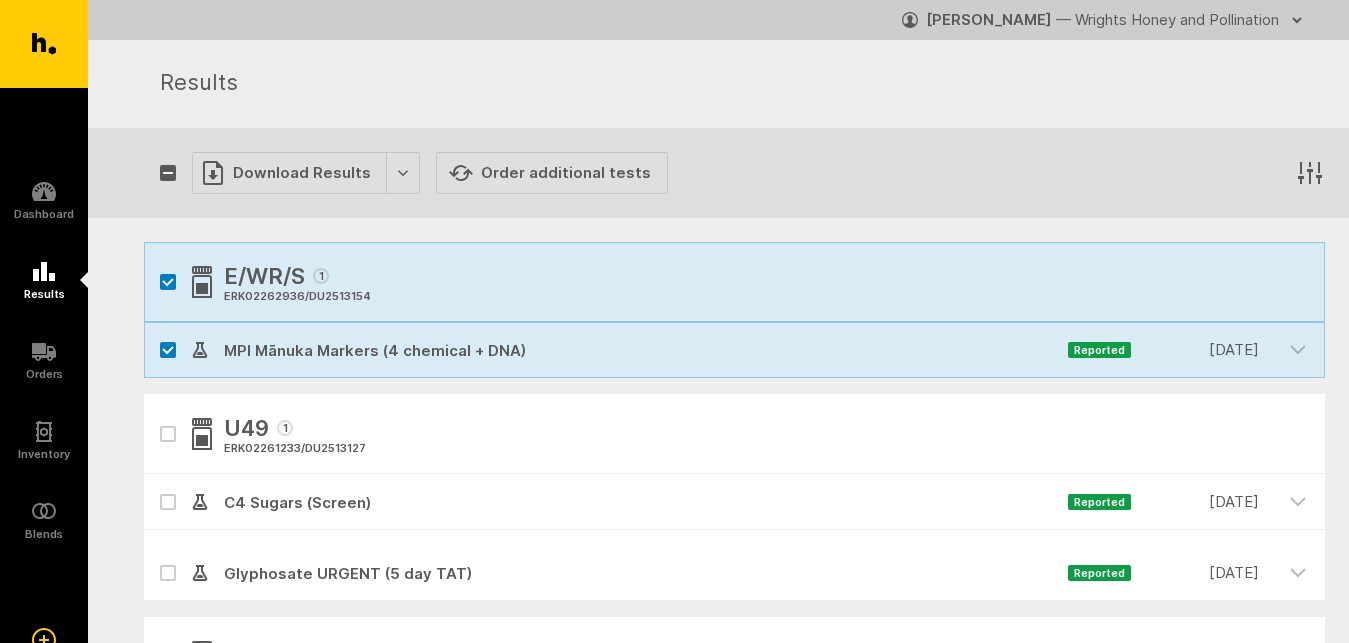 click on "Michael Wright    — Wrights Honey and Pollination
Settings
Logout" at bounding box center [734, 20] 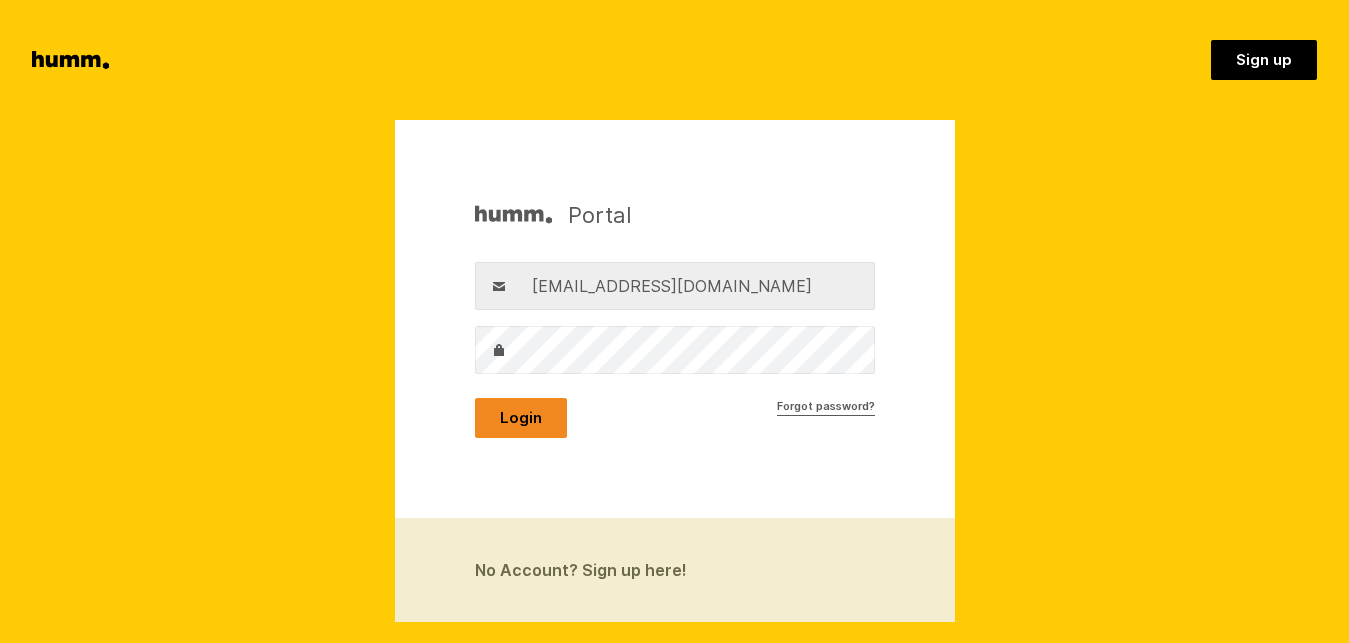 scroll, scrollTop: 0, scrollLeft: 0, axis: both 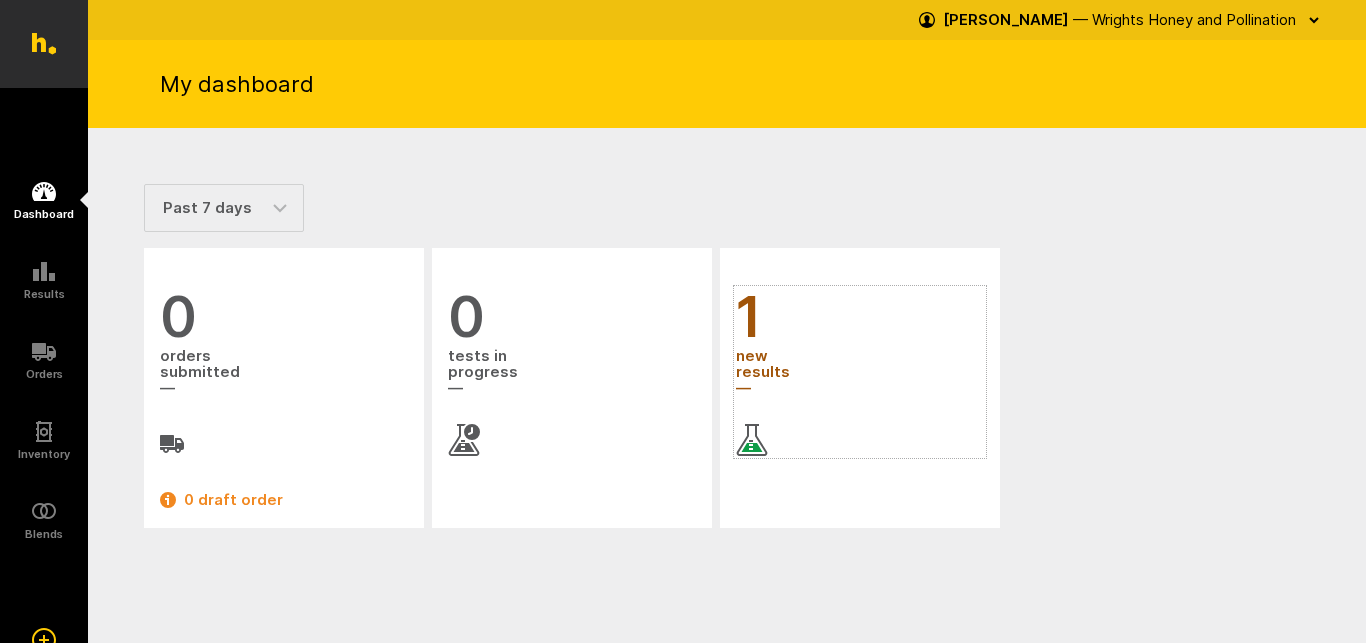 click on "1" at bounding box center [860, 317] 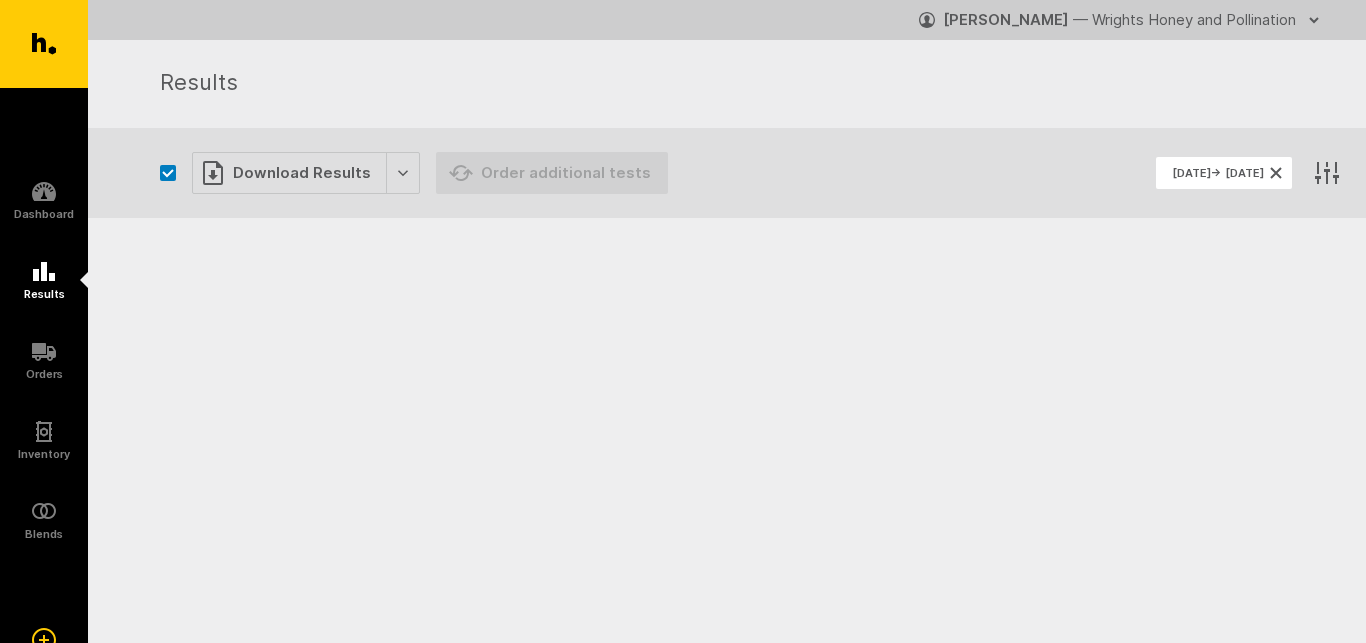 scroll, scrollTop: 0, scrollLeft: 0, axis: both 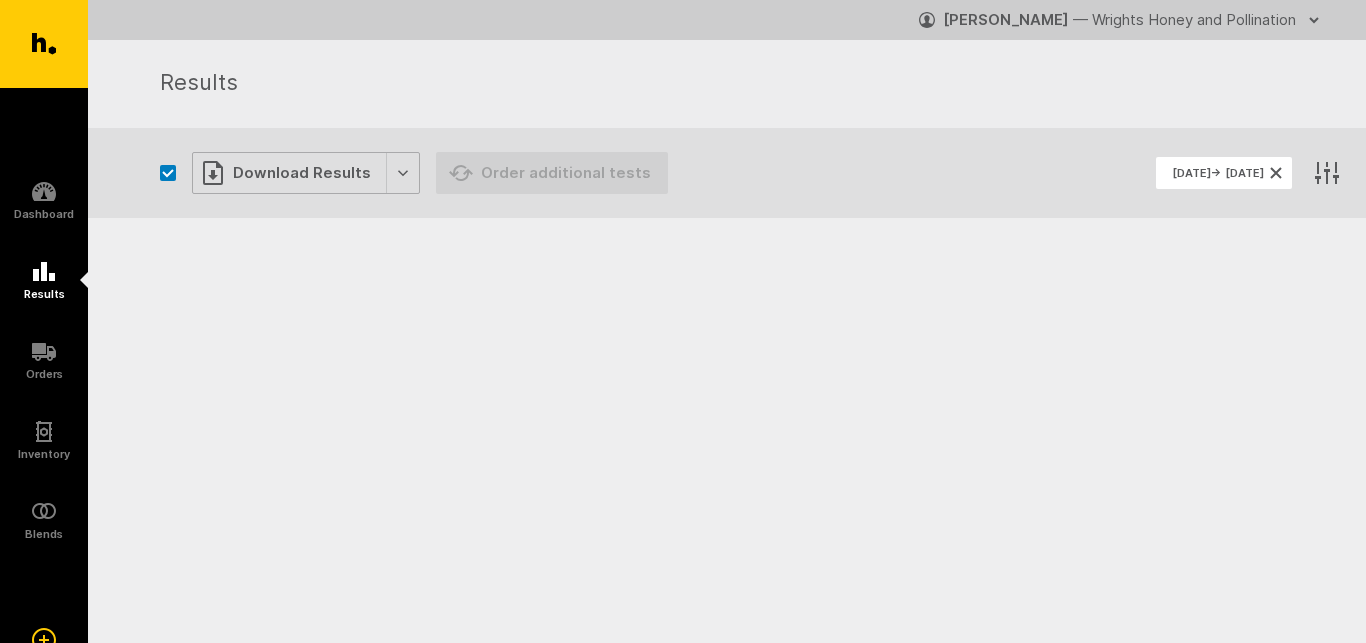 click on "Download Results" at bounding box center (306, 173) 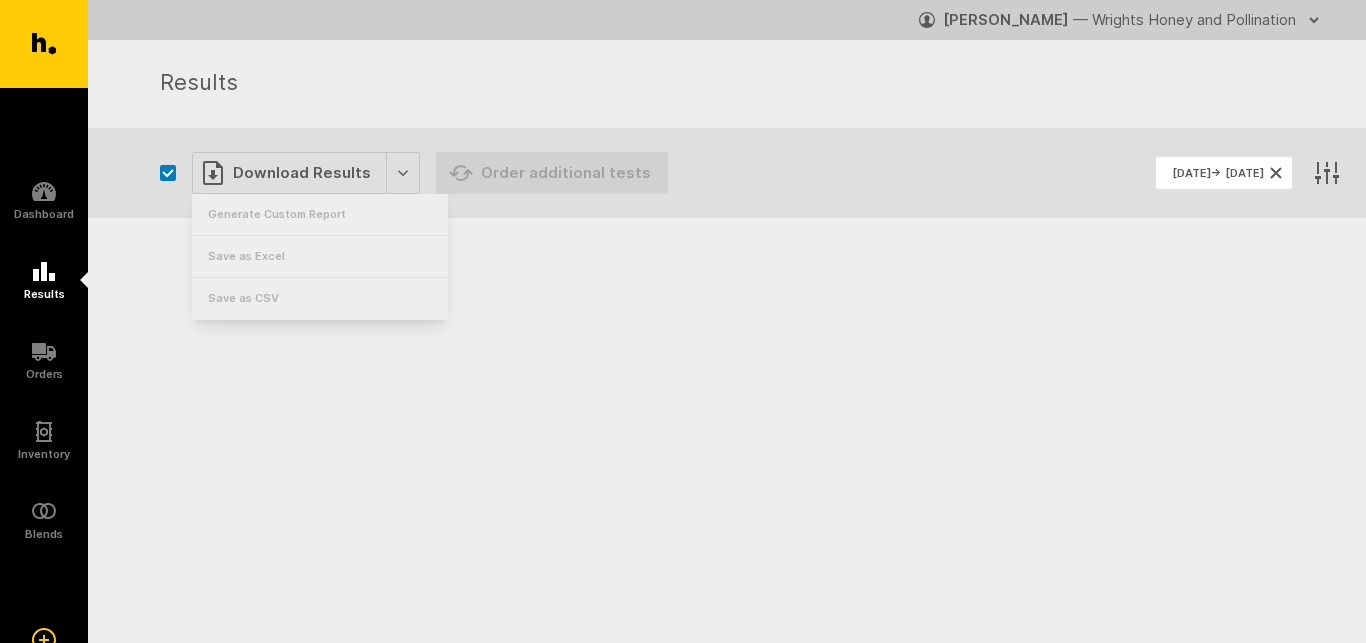 click at bounding box center [727, 298] 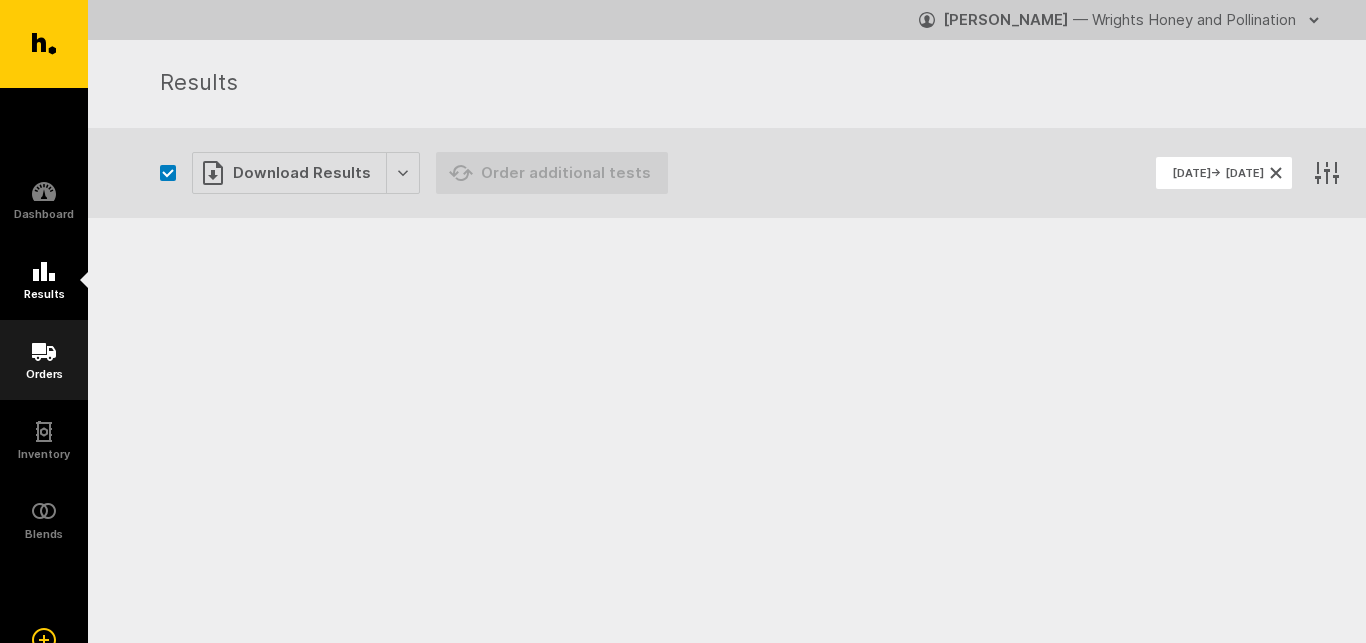 click on "Orders" at bounding box center (44, 374) 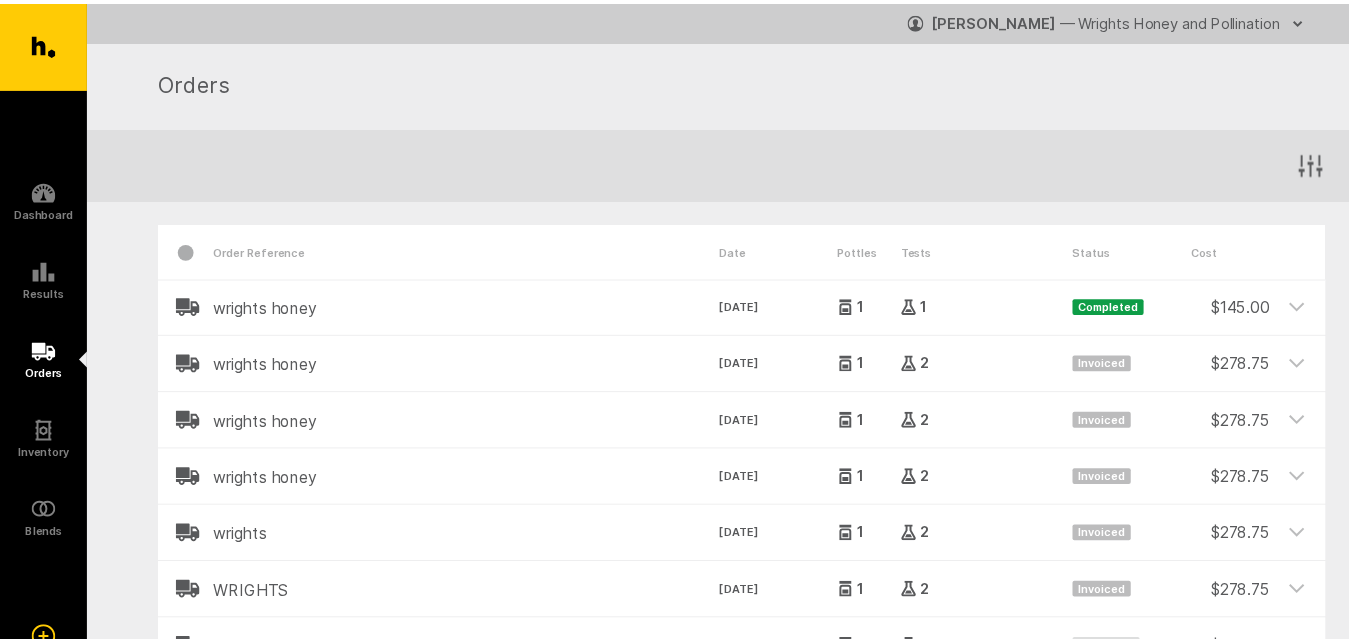 scroll, scrollTop: 0, scrollLeft: 0, axis: both 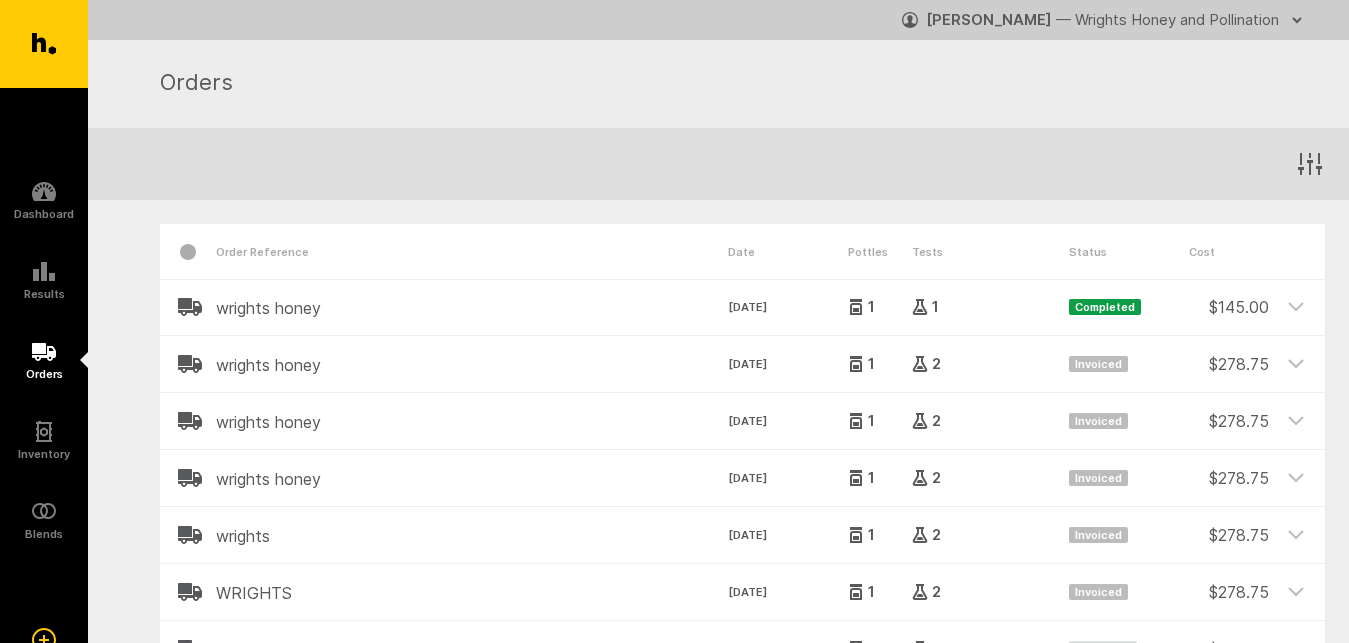 click 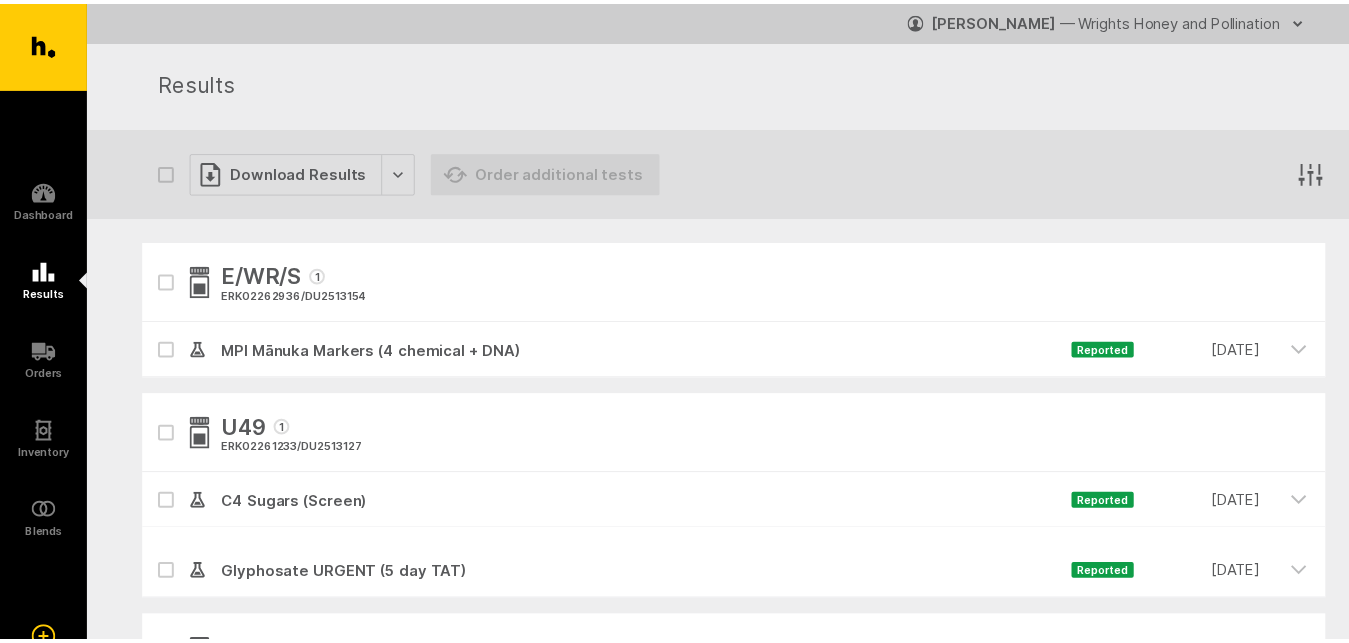 scroll, scrollTop: 0, scrollLeft: 0, axis: both 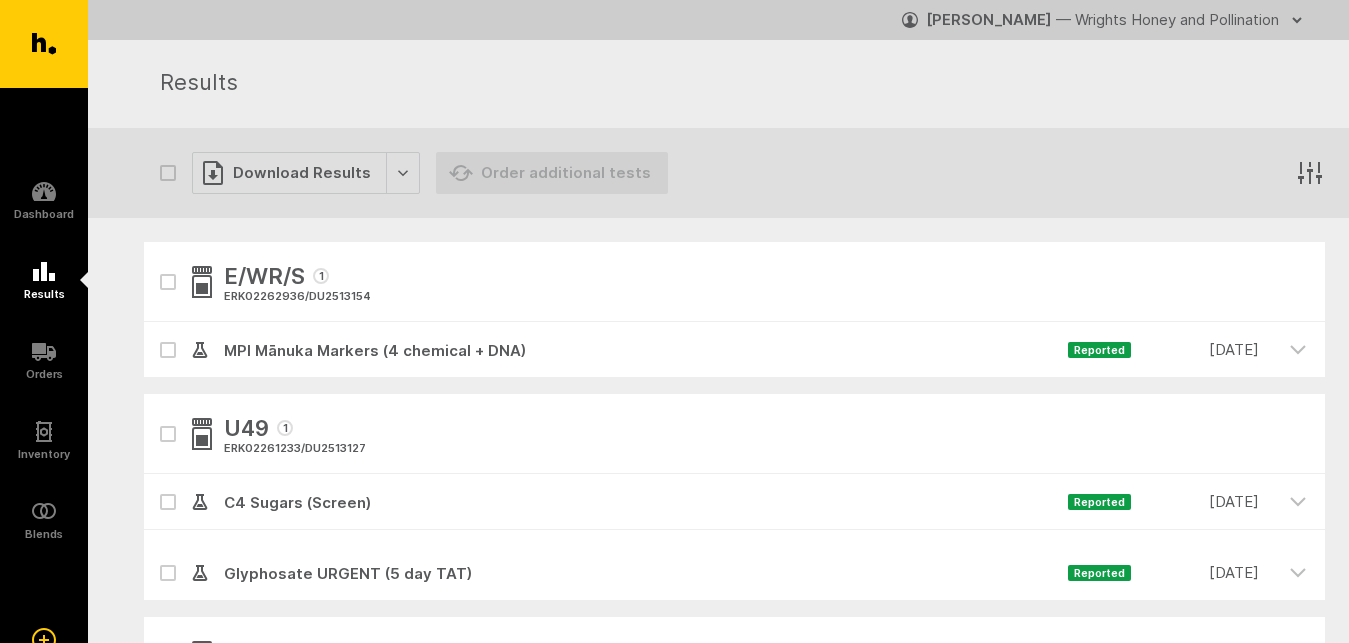 click 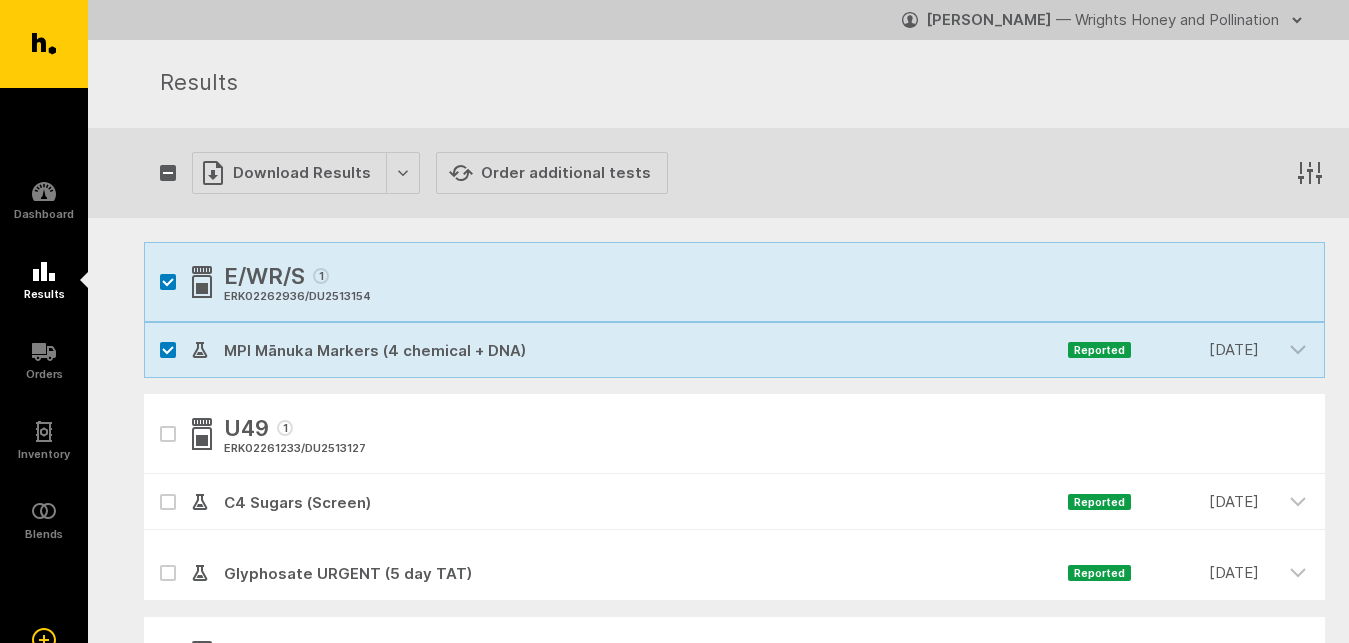 checkbox on "true" 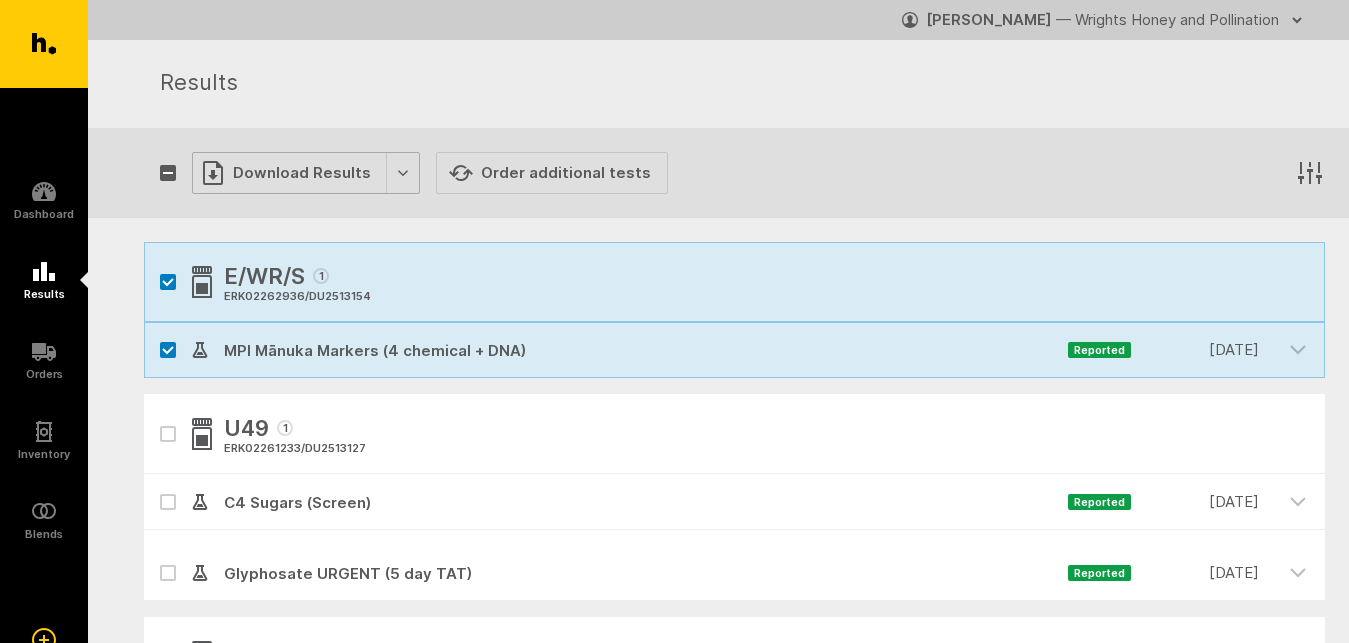click on "Download Results" at bounding box center (306, 173) 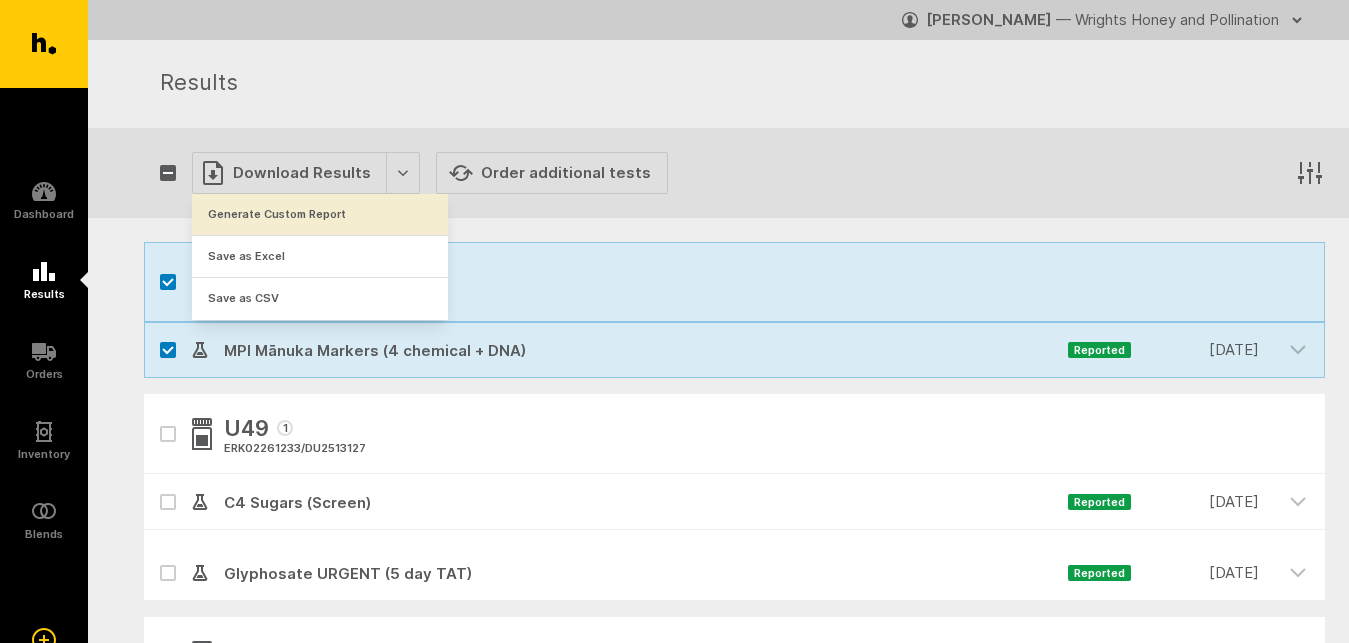 click on "Generate Custom Report" at bounding box center [320, 214] 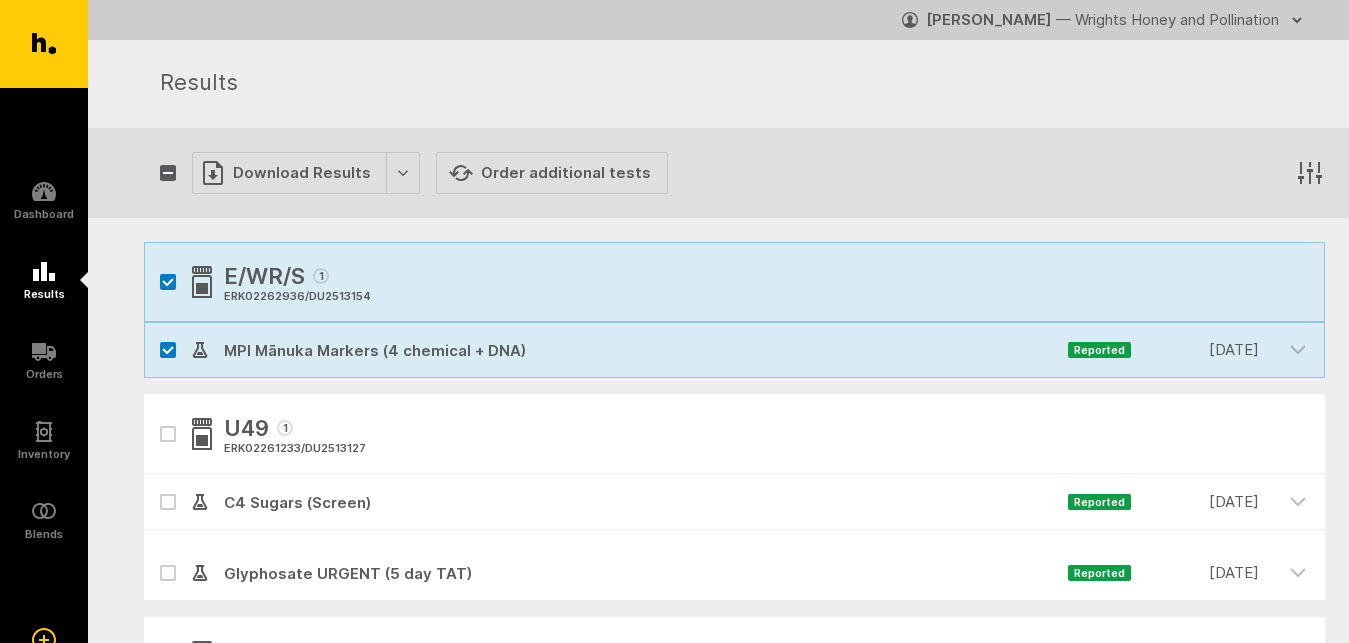 click on "Michael Wright    — Wrights Honey and Pollination
Settings
Logout" at bounding box center (734, 20) 